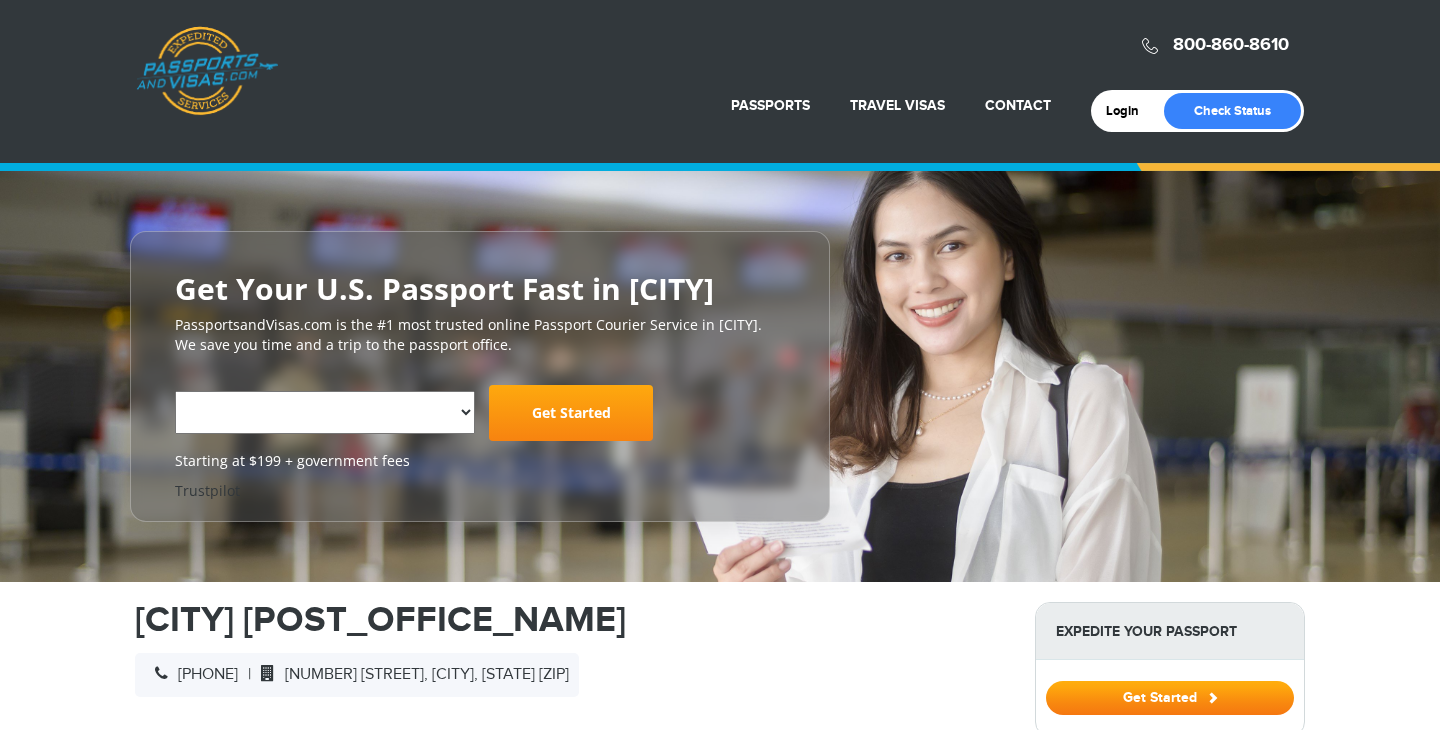 scroll, scrollTop: 0, scrollLeft: 0, axis: both 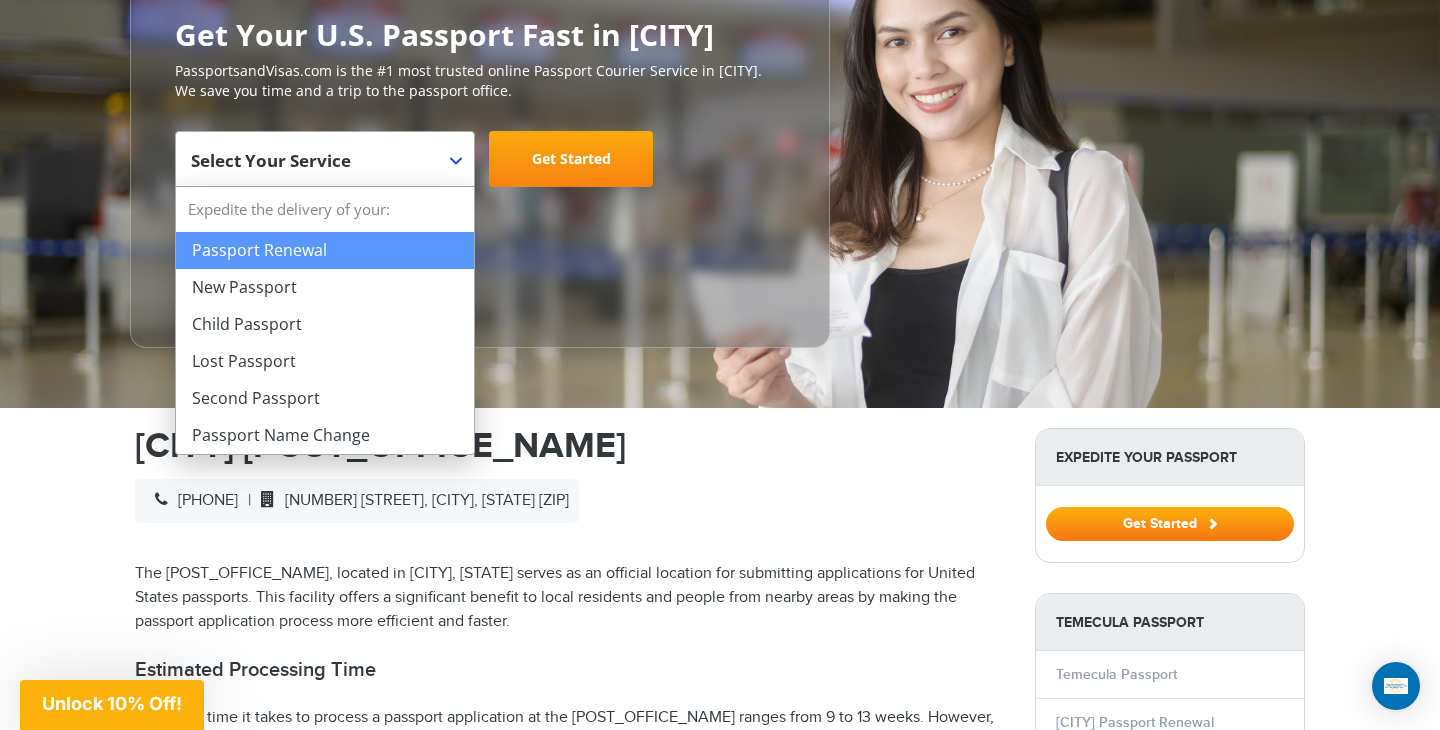 click on "Select Your Service" at bounding box center [325, 159] 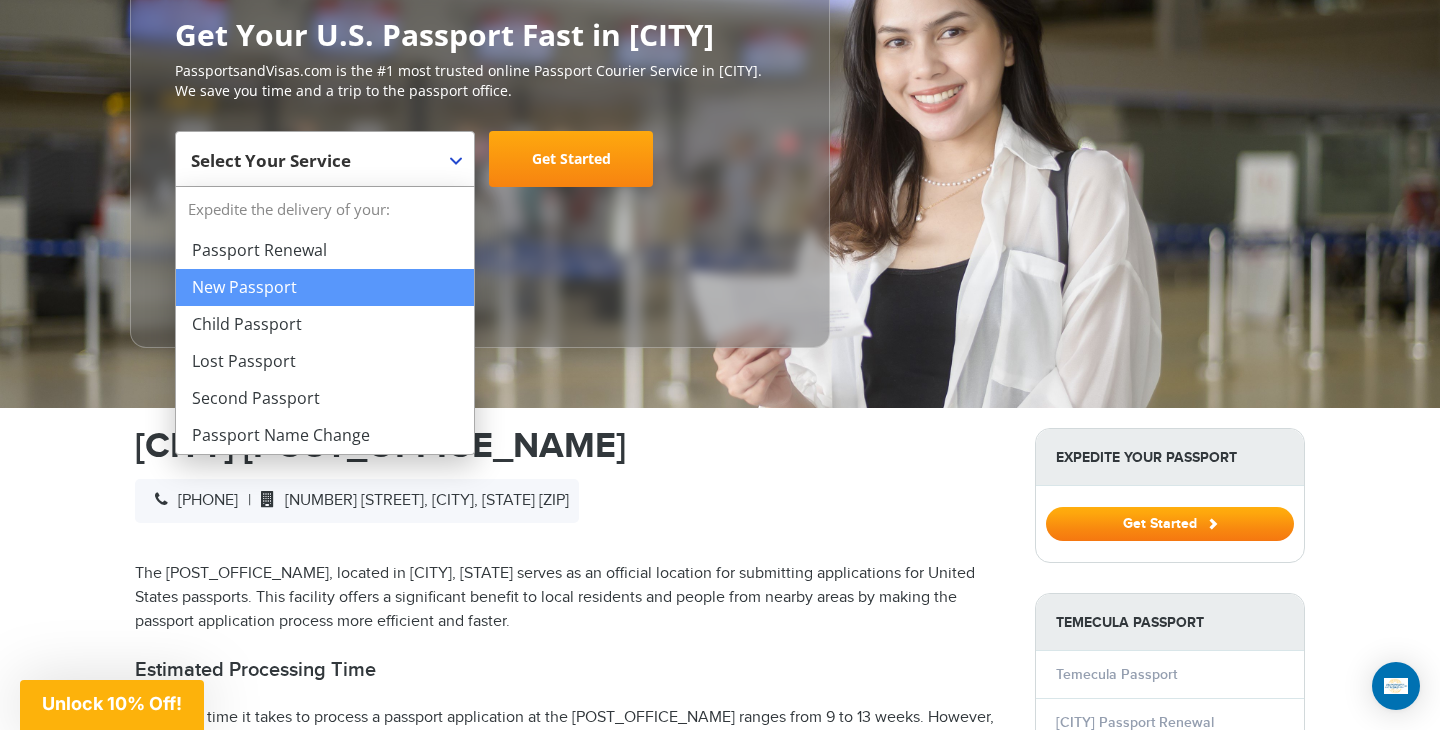 select on "**********" 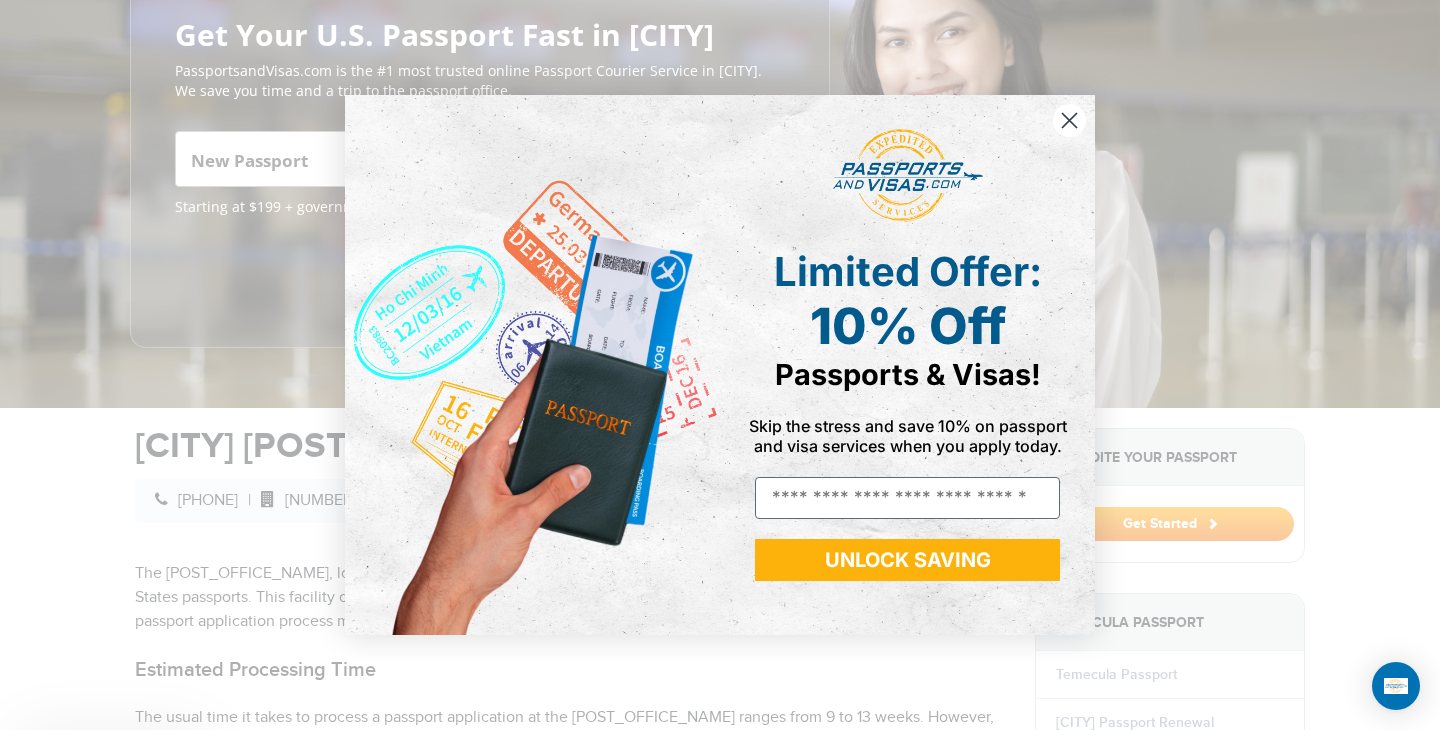 click at bounding box center (532, 365) 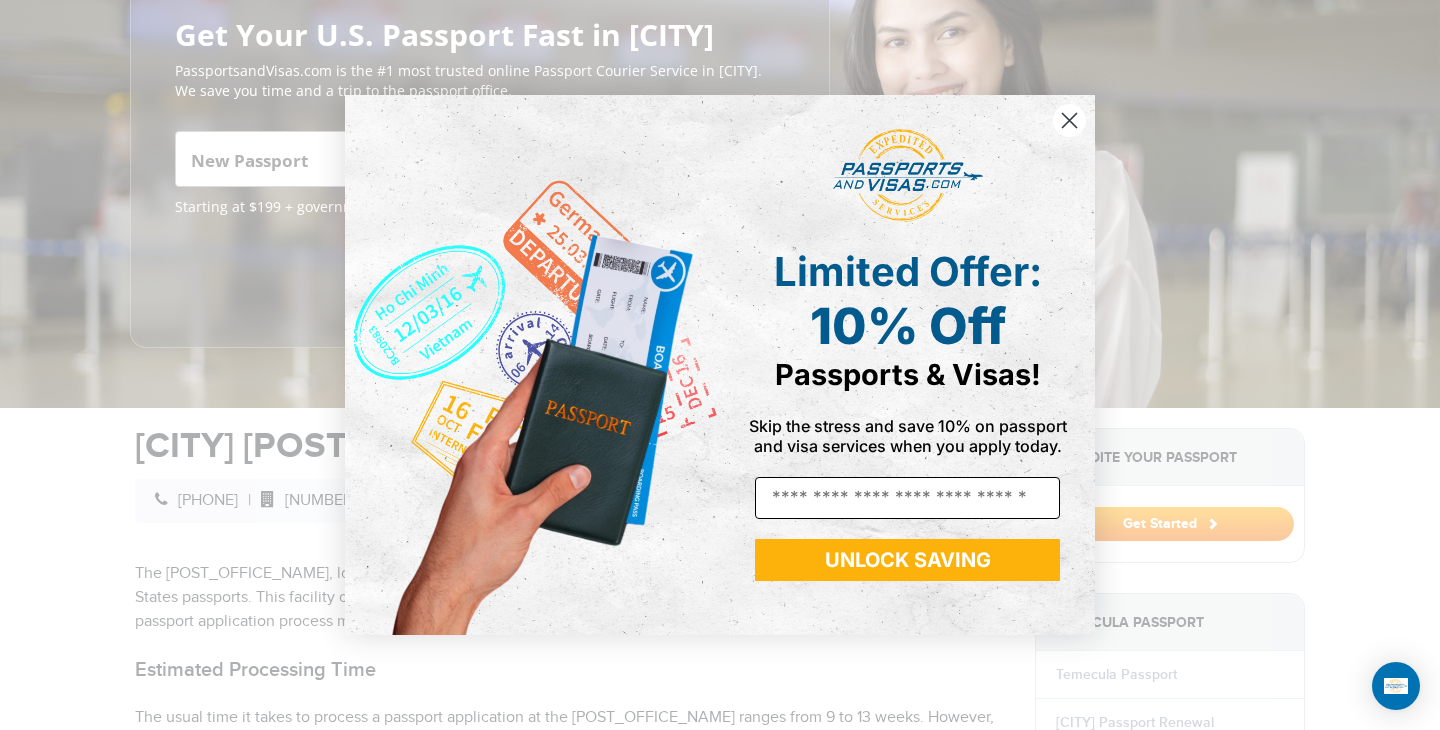 click on "Email" at bounding box center [907, 498] 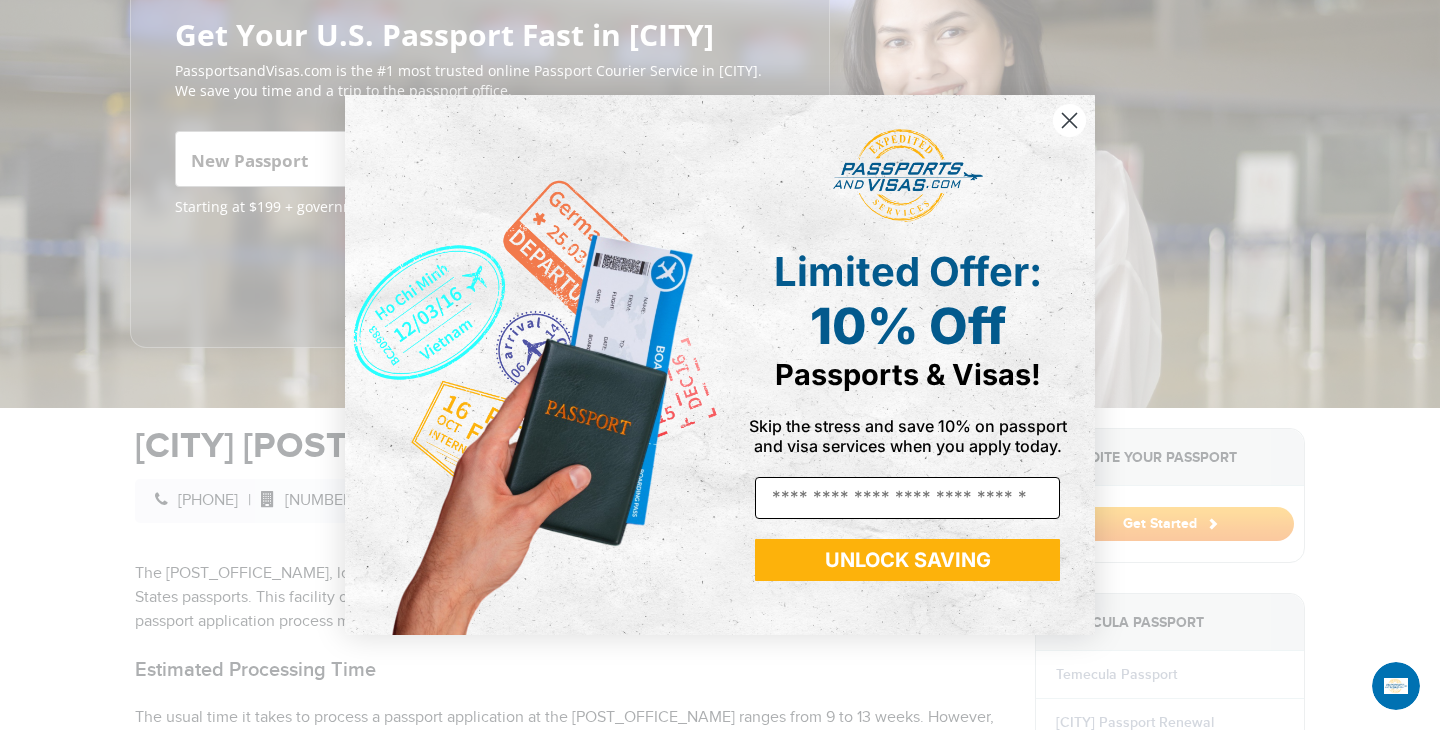 scroll, scrollTop: 0, scrollLeft: 0, axis: both 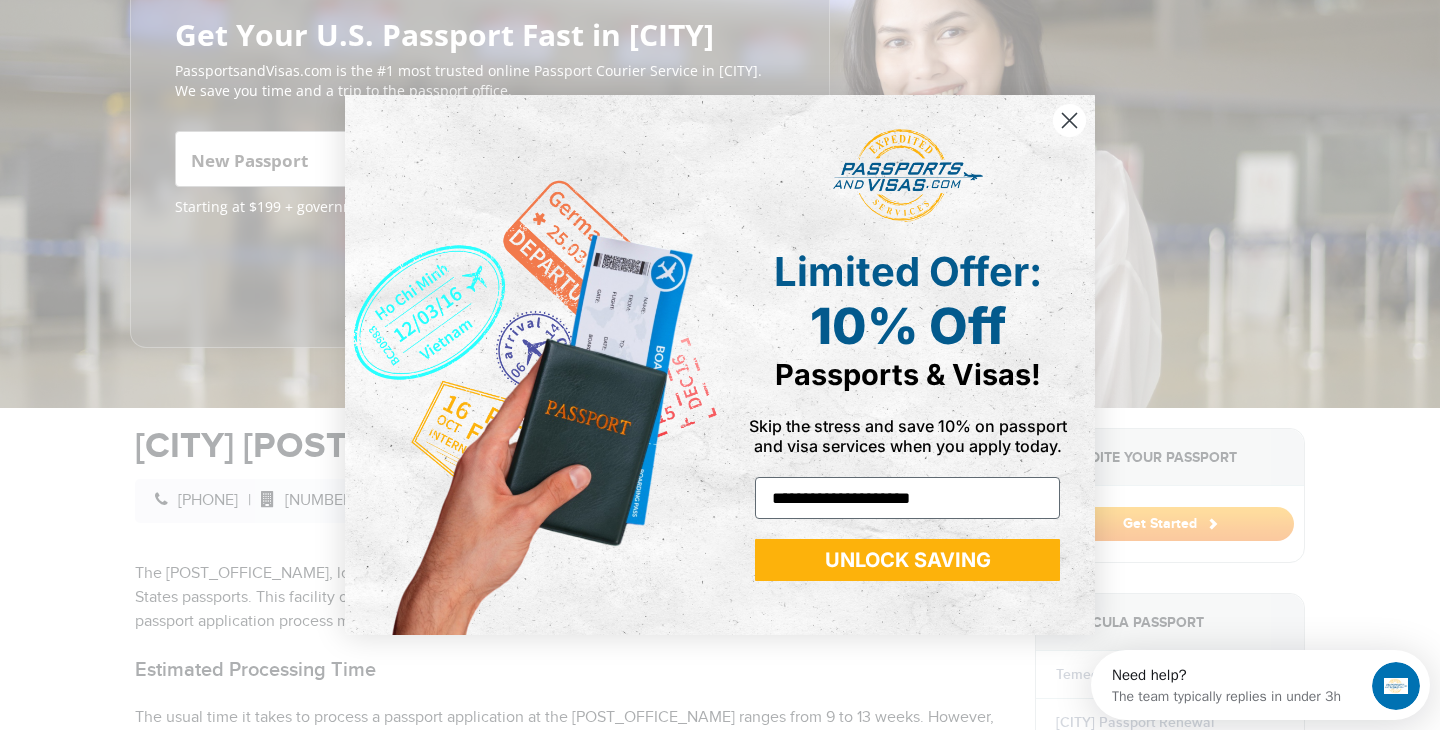 click on "UNLOCK SAVING" at bounding box center (907, 560) 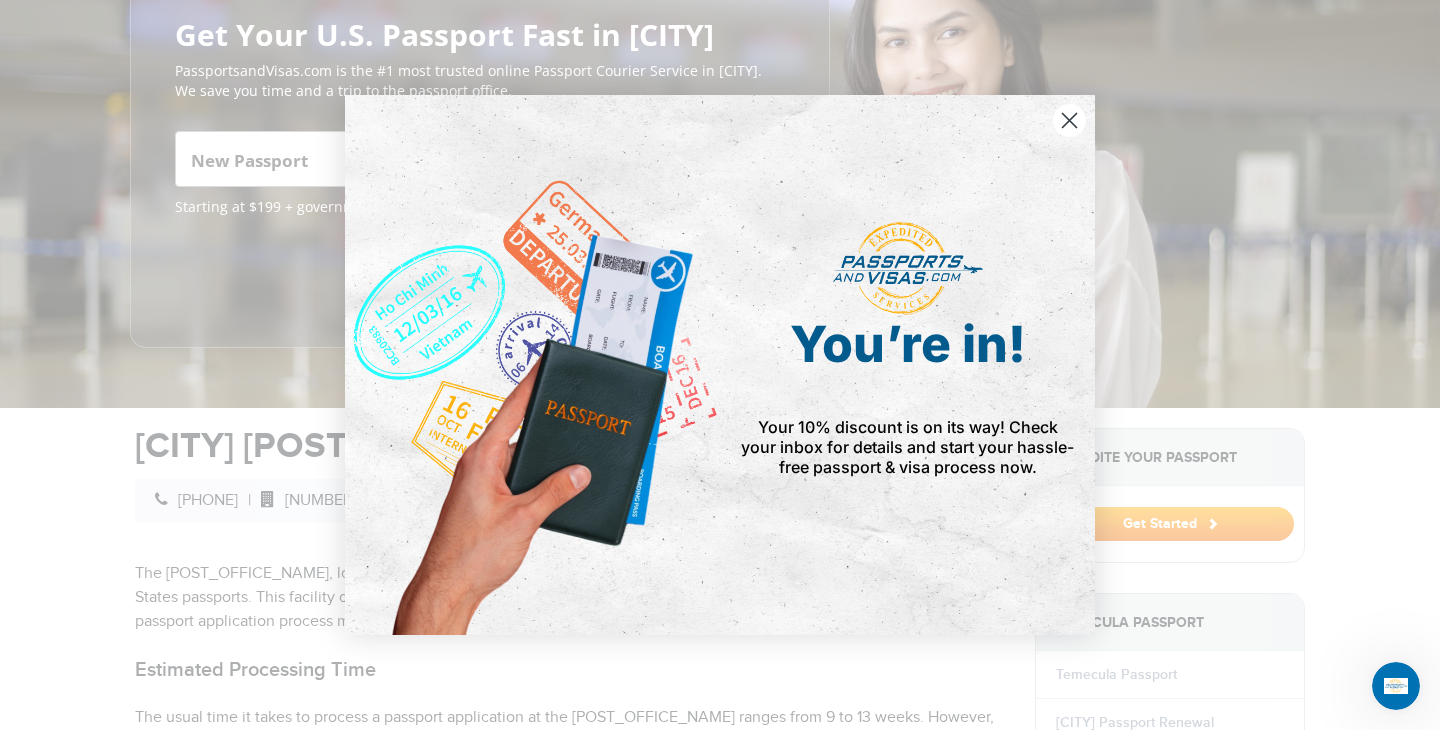click 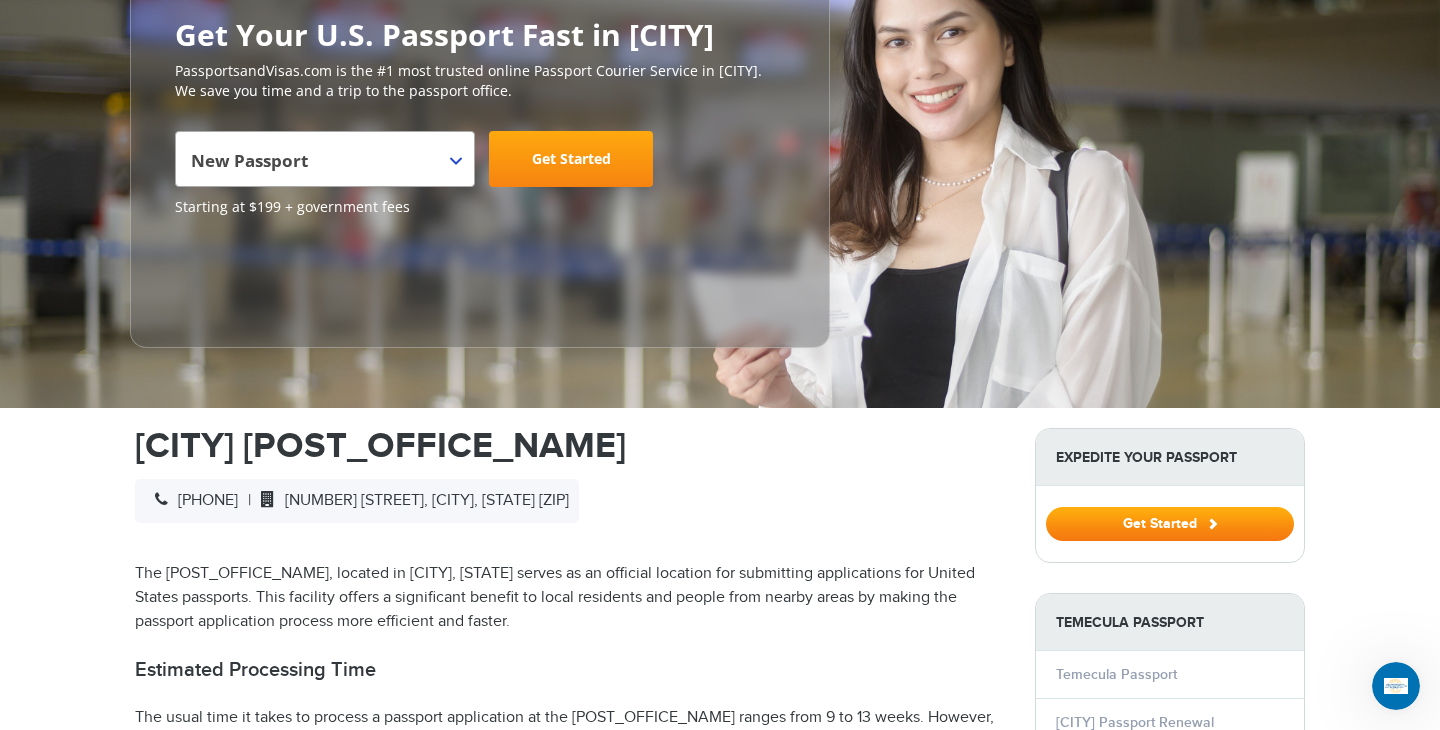click on "Get Started" at bounding box center (571, 159) 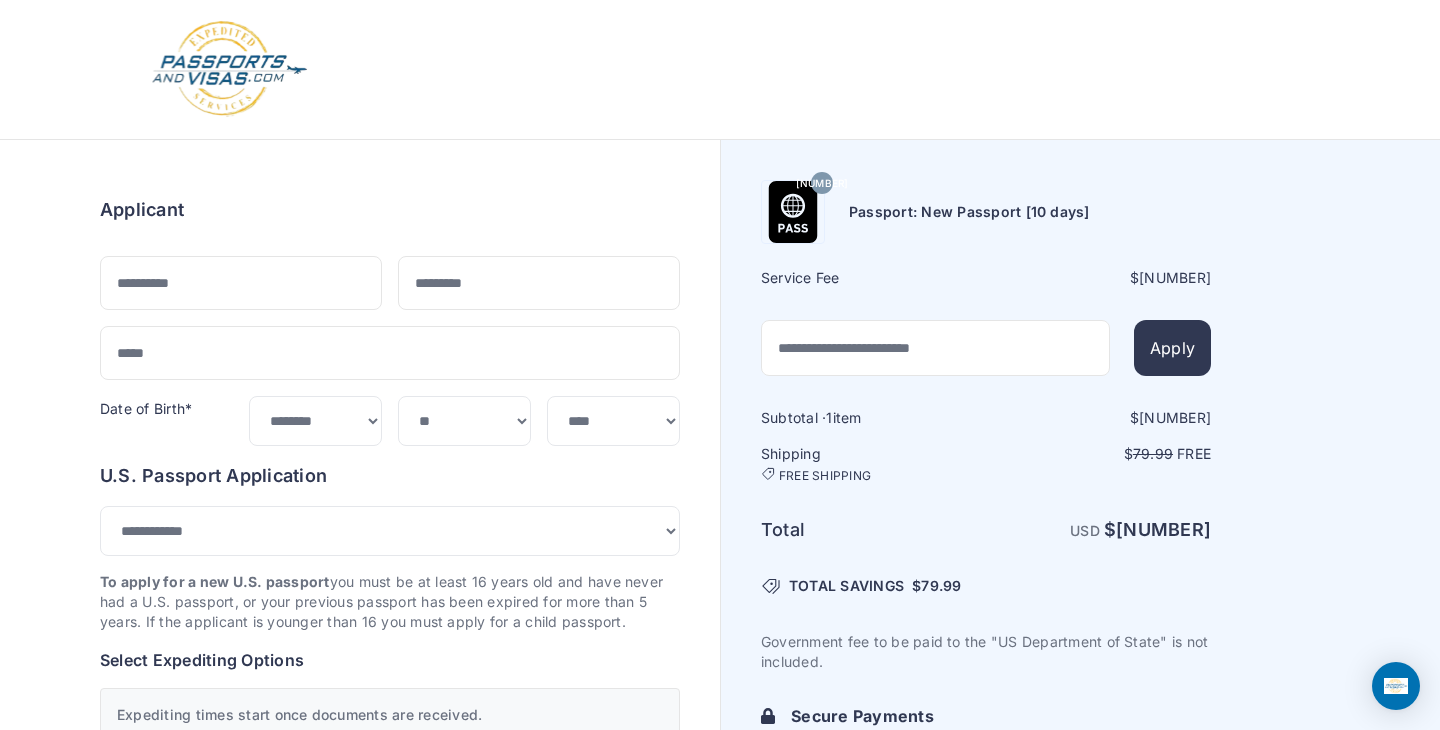 select on "***" 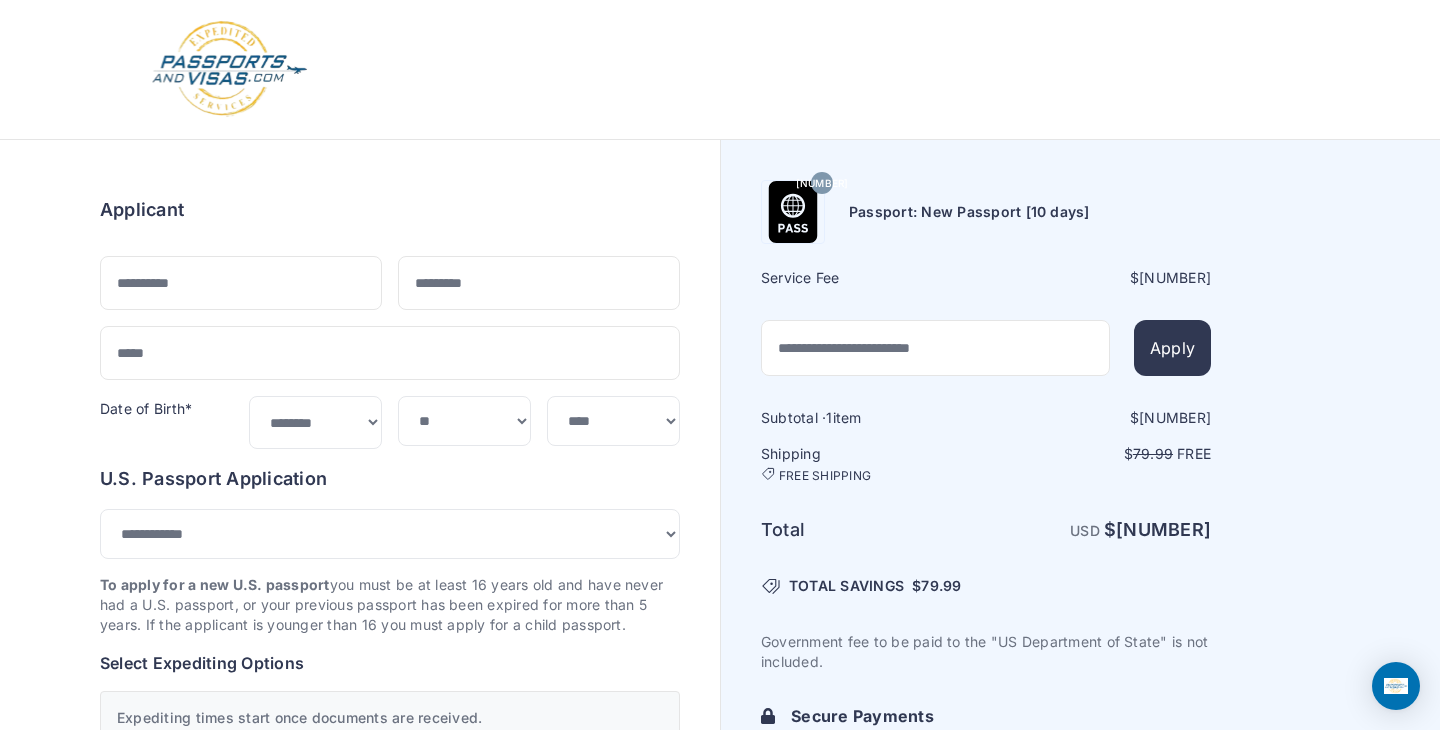 scroll, scrollTop: 0, scrollLeft: 0, axis: both 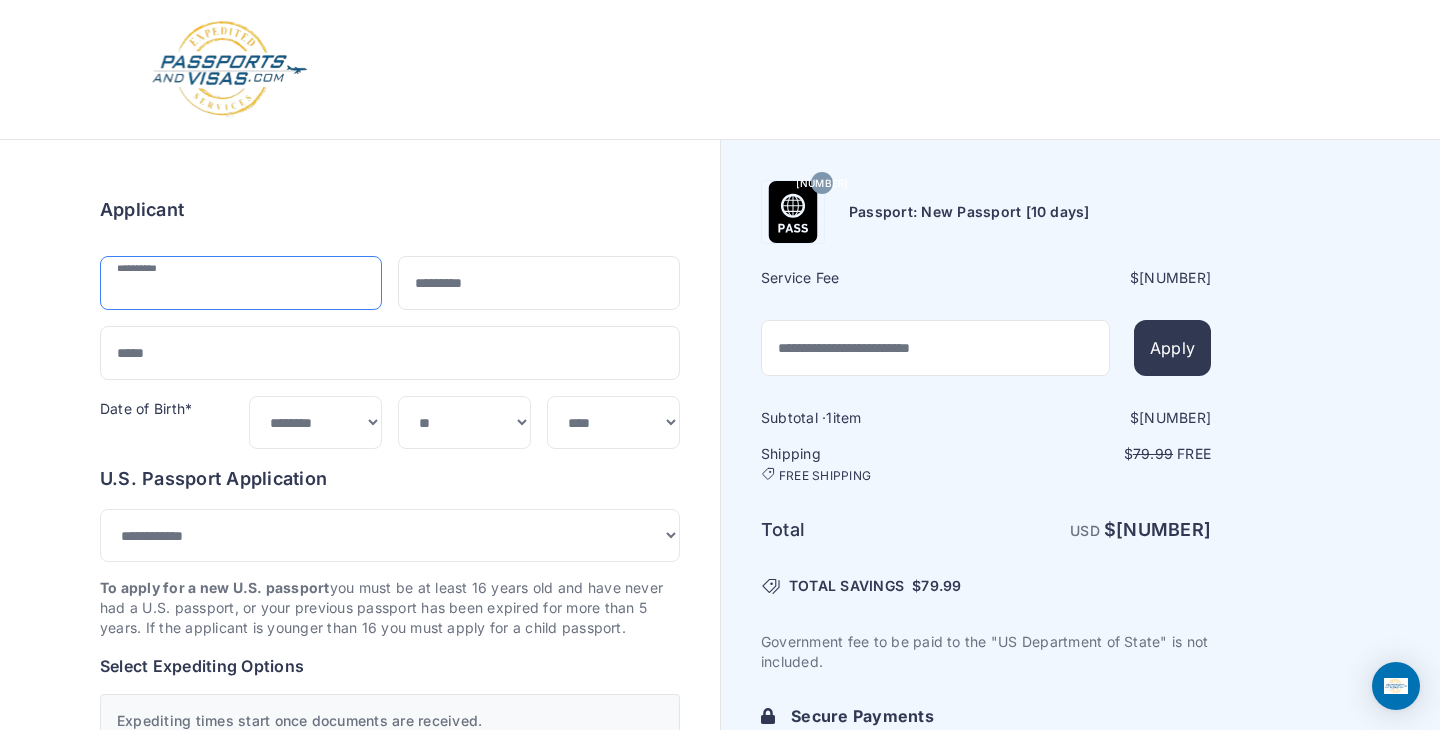 click at bounding box center (241, 283) 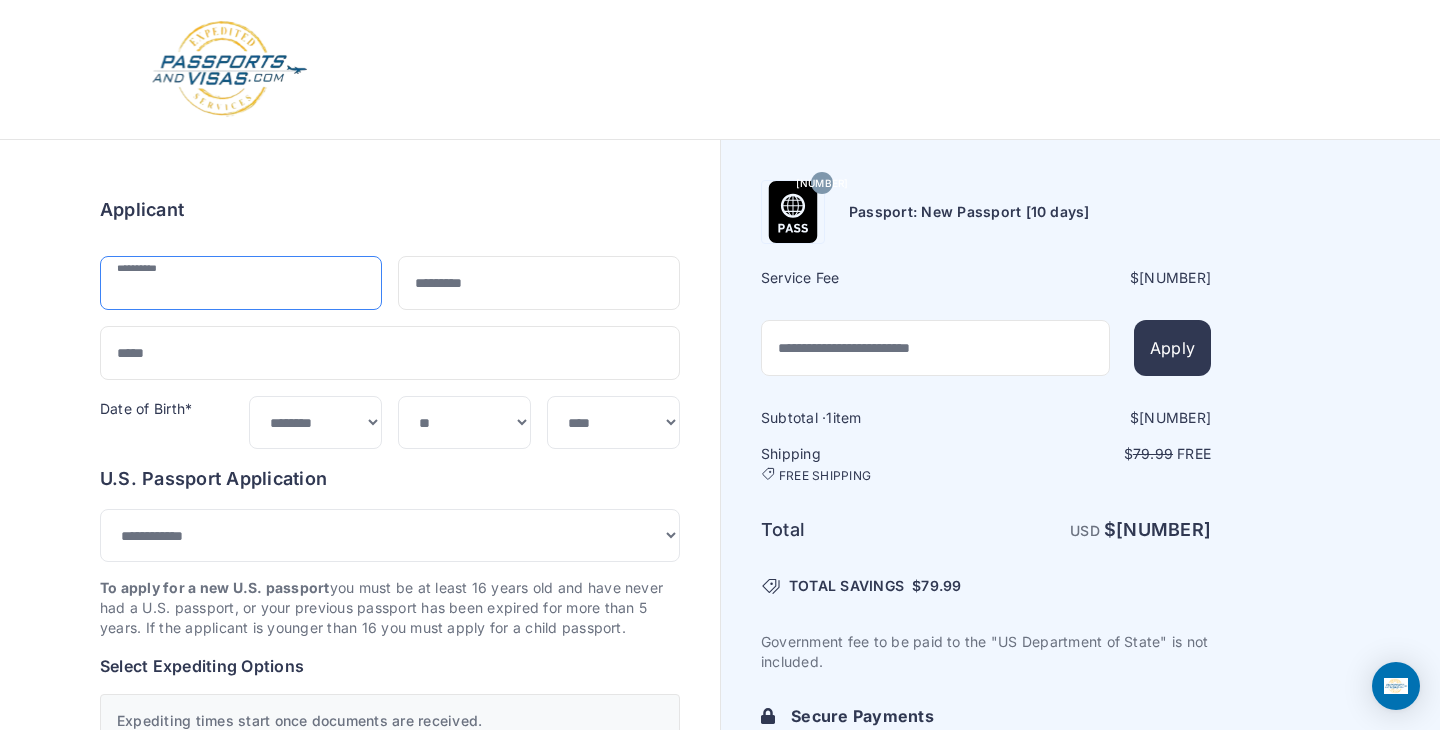 type on "******" 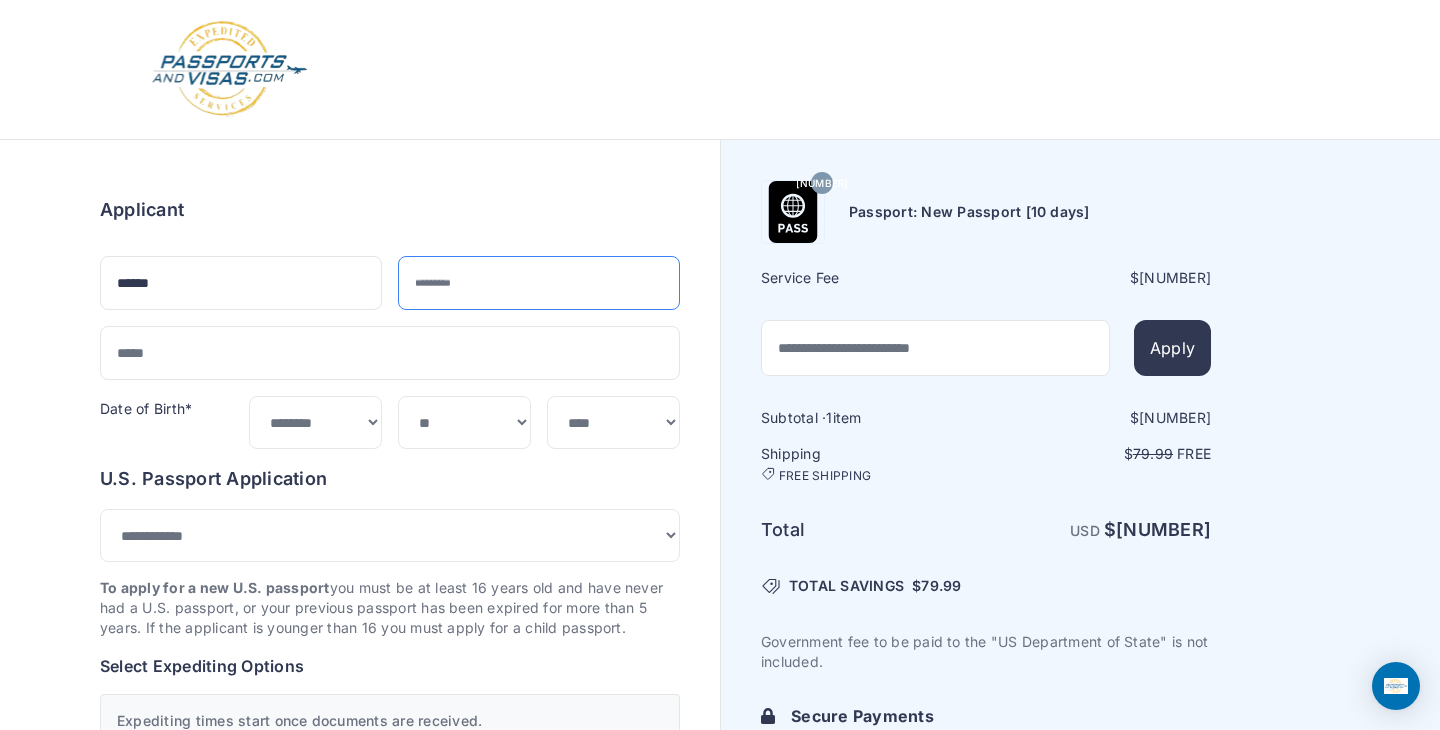 type on "******" 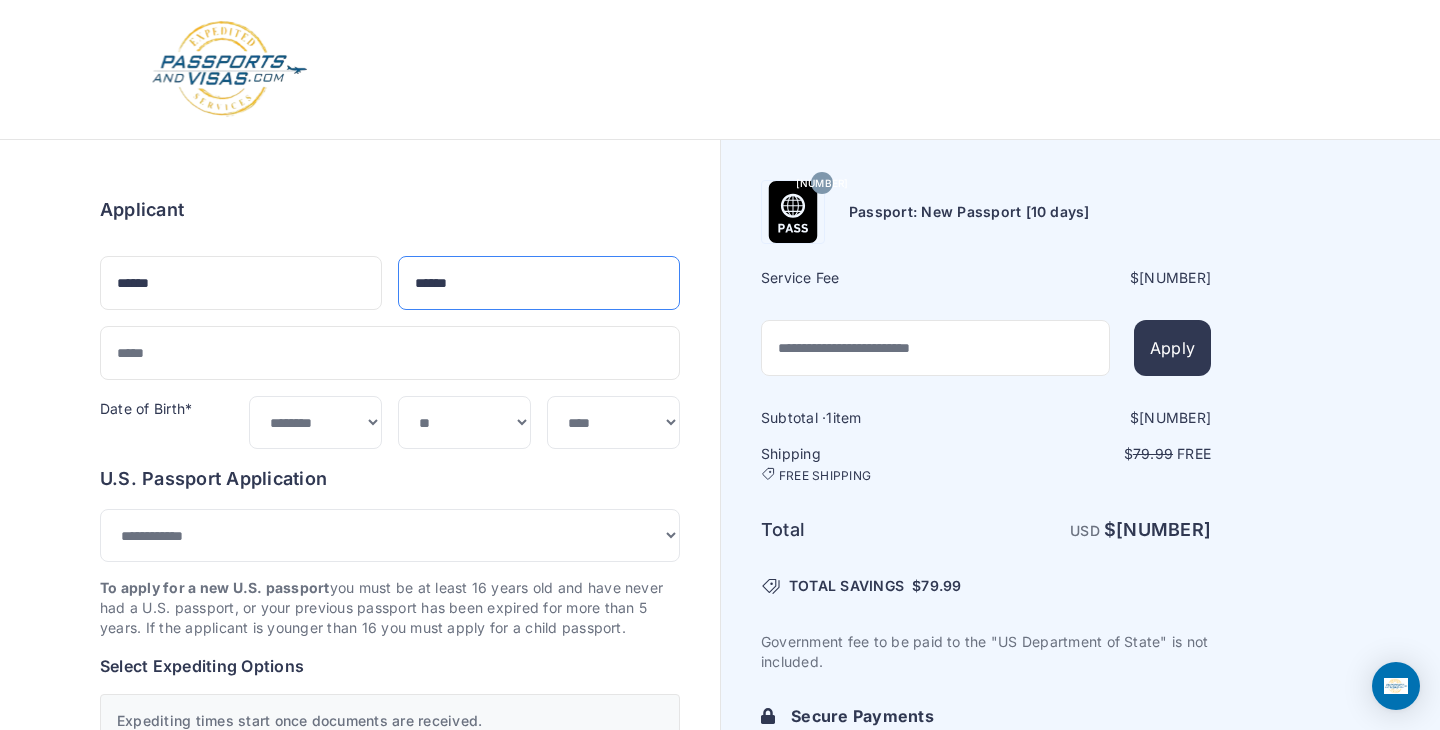 type on "**********" 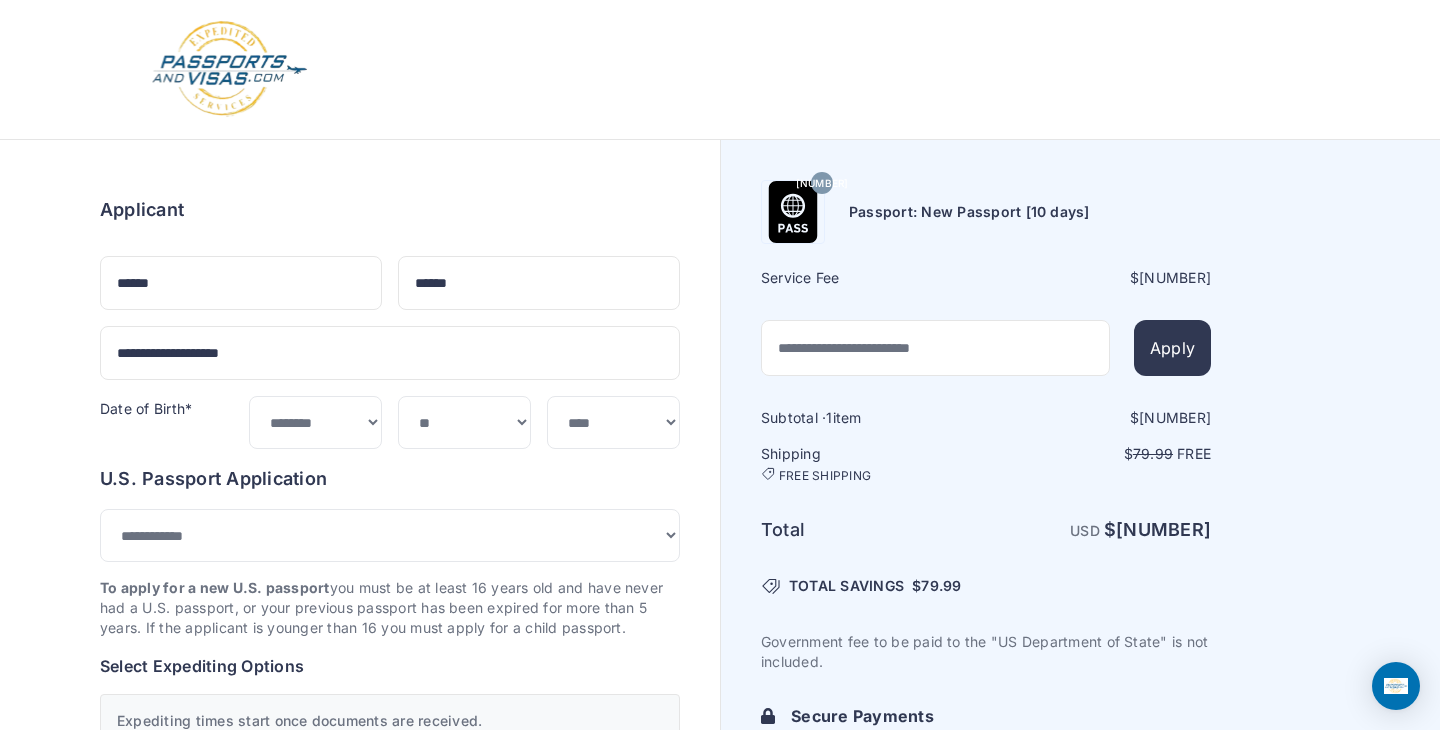 type on "**********" 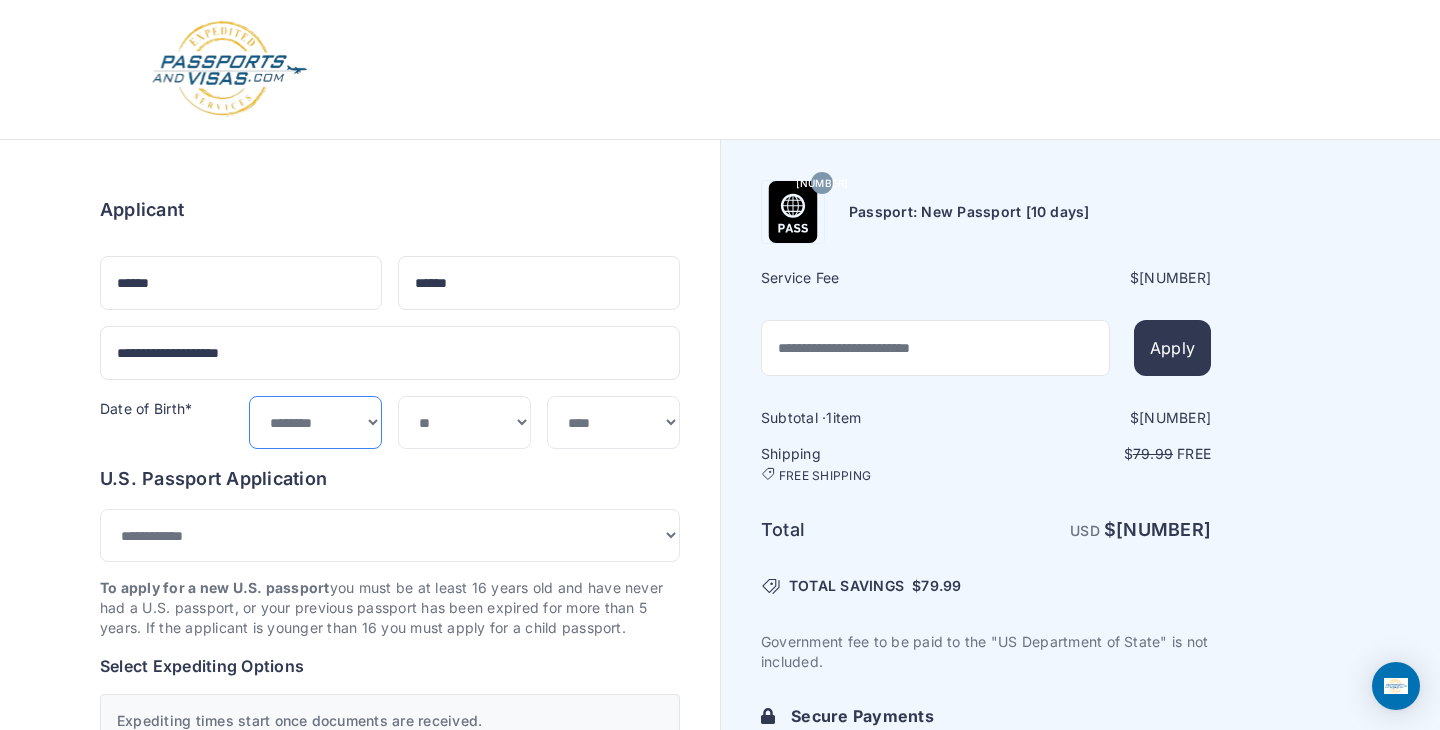 click on "*****
*******
********
*****
*****
***
****
****
******
*********
*******
********
********" at bounding box center [315, 422] 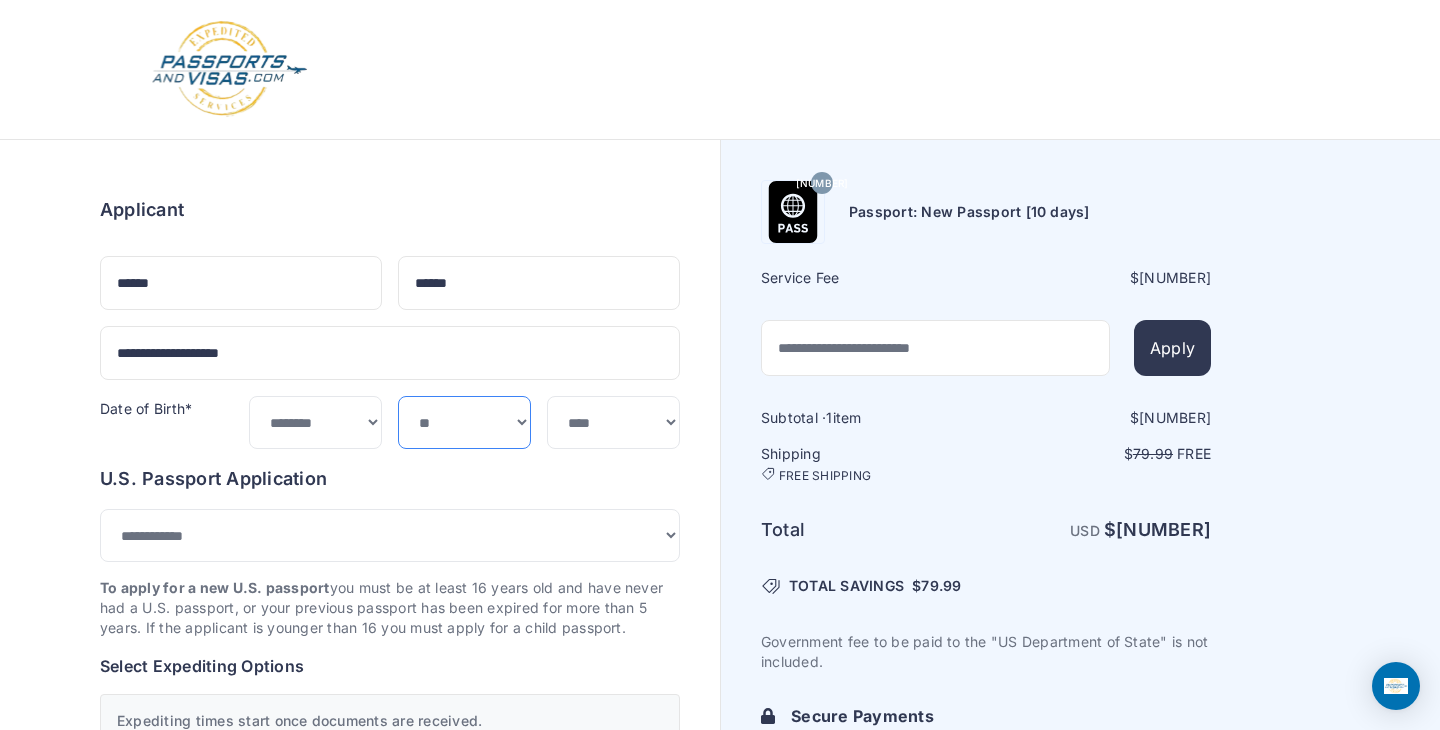 click on "***
*
*
*
*
*
*
*
*
*
**
**
**
**
** ** ** ** ** **" at bounding box center [464, 422] 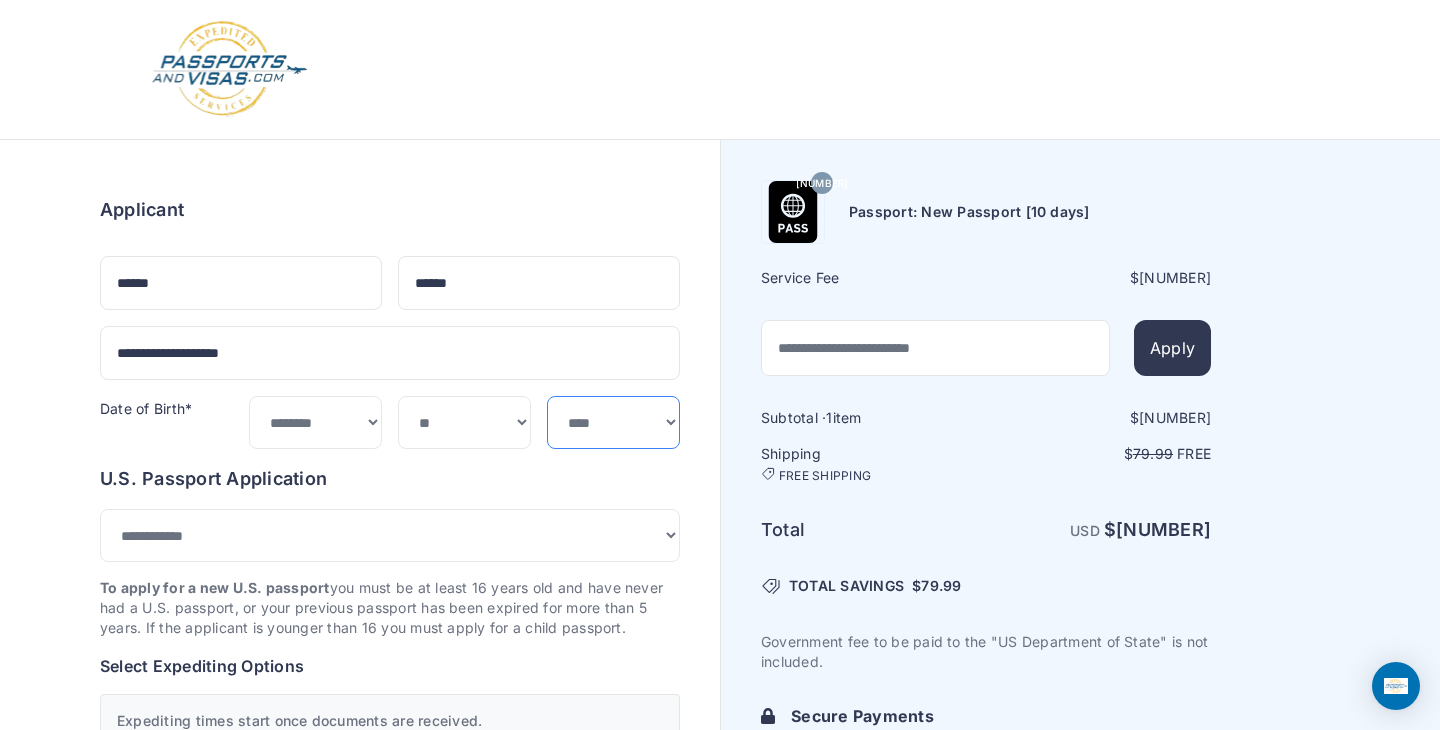 click on "****
****
****
****
****
****
****
****
****
****
****
****
****
**** **** **** **** **** **** **** **** **** **** ****" at bounding box center (613, 422) 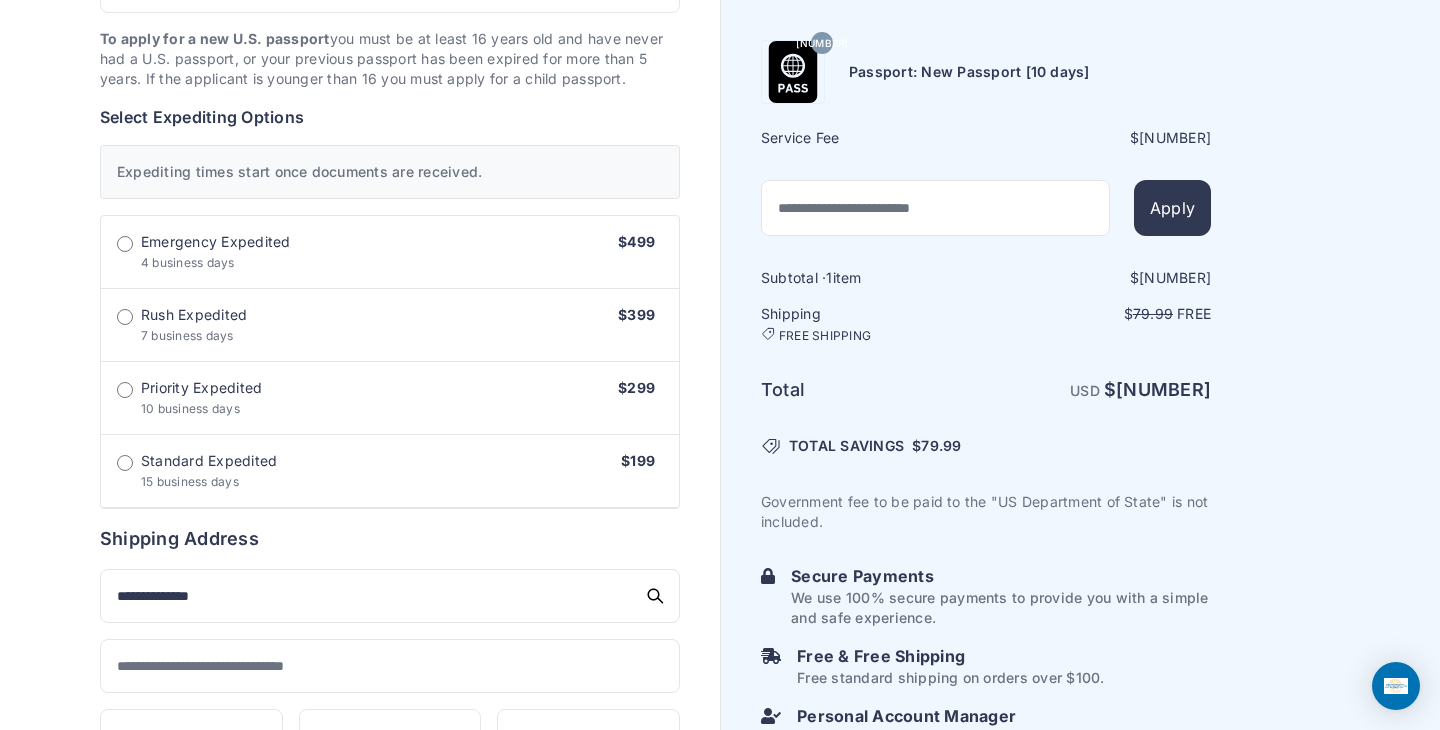 scroll, scrollTop: 550, scrollLeft: 0, axis: vertical 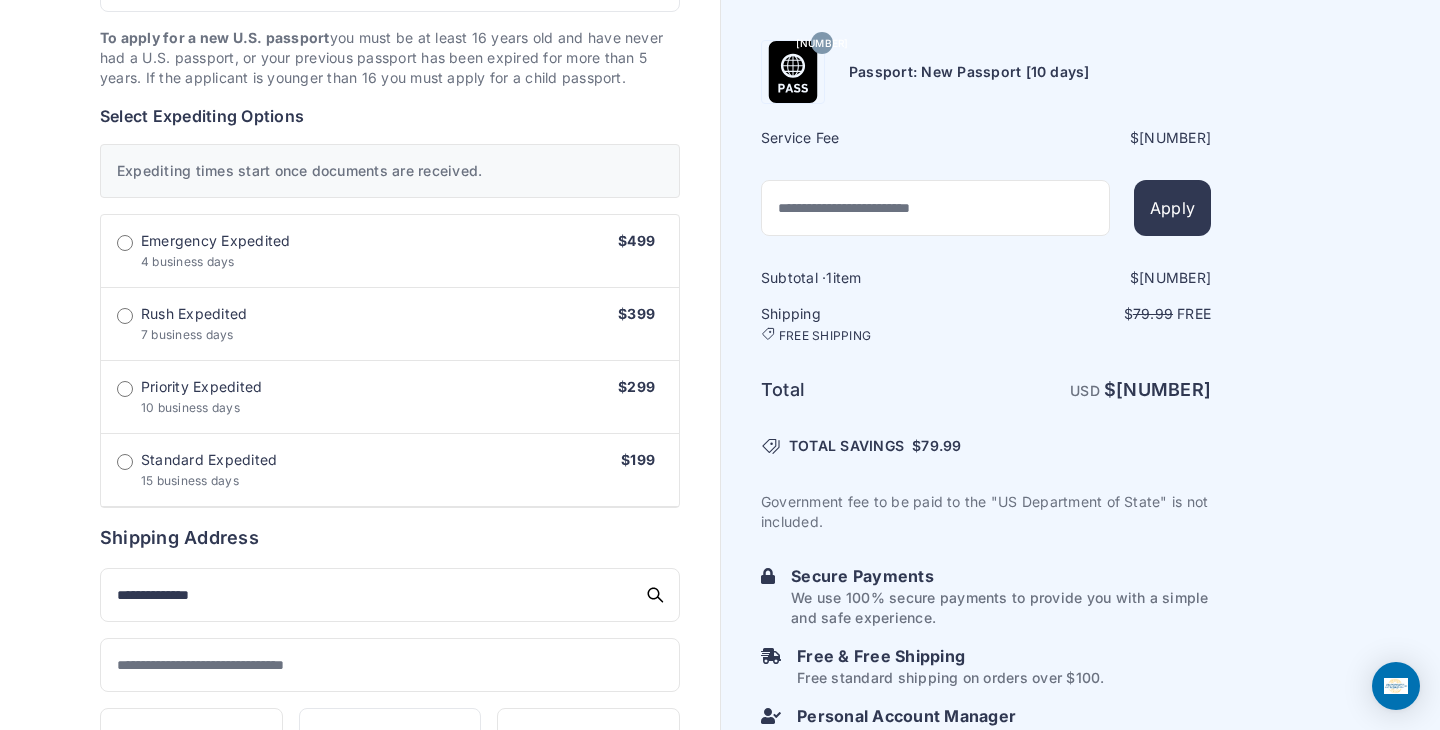 click on "Standard Expedited
15 business days" at bounding box center (209, 470) 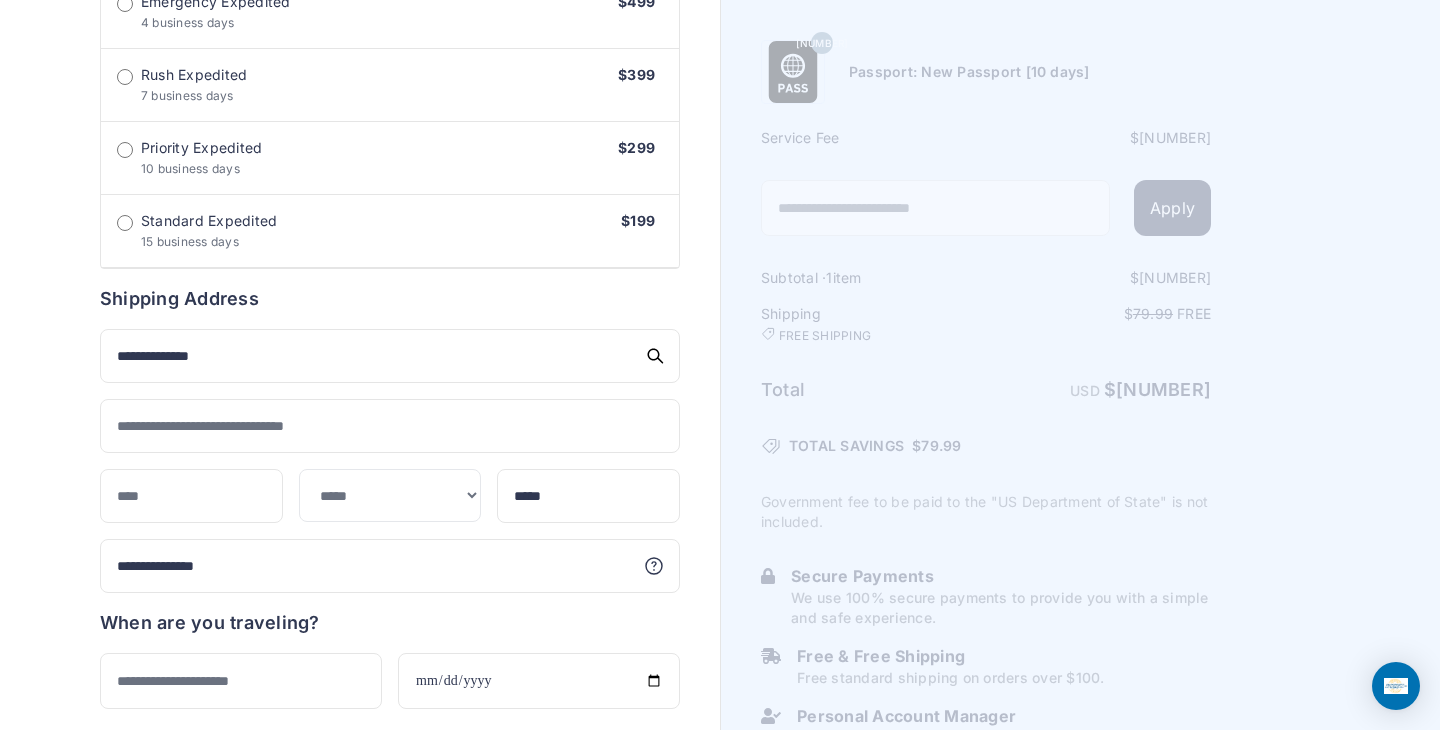scroll, scrollTop: 790, scrollLeft: 0, axis: vertical 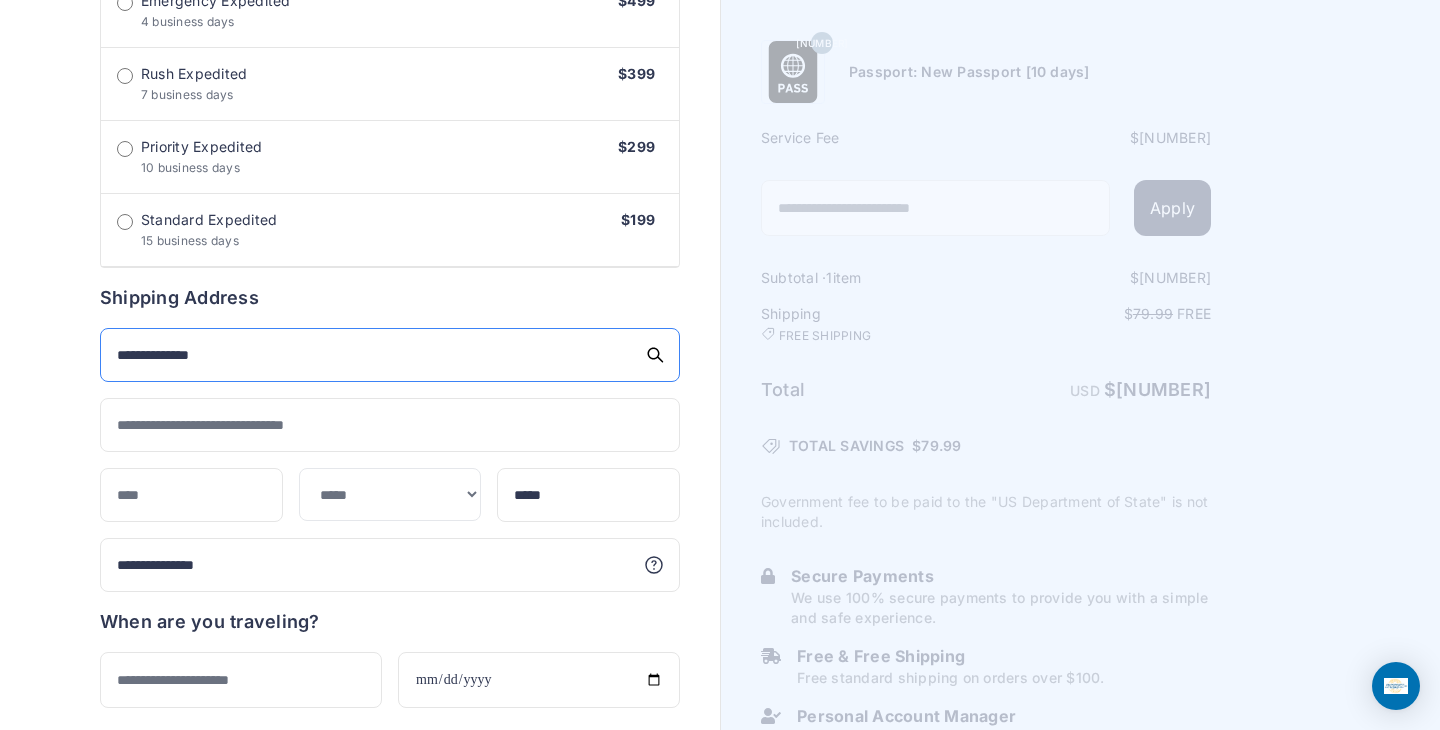 click on "**********" at bounding box center (390, 355) 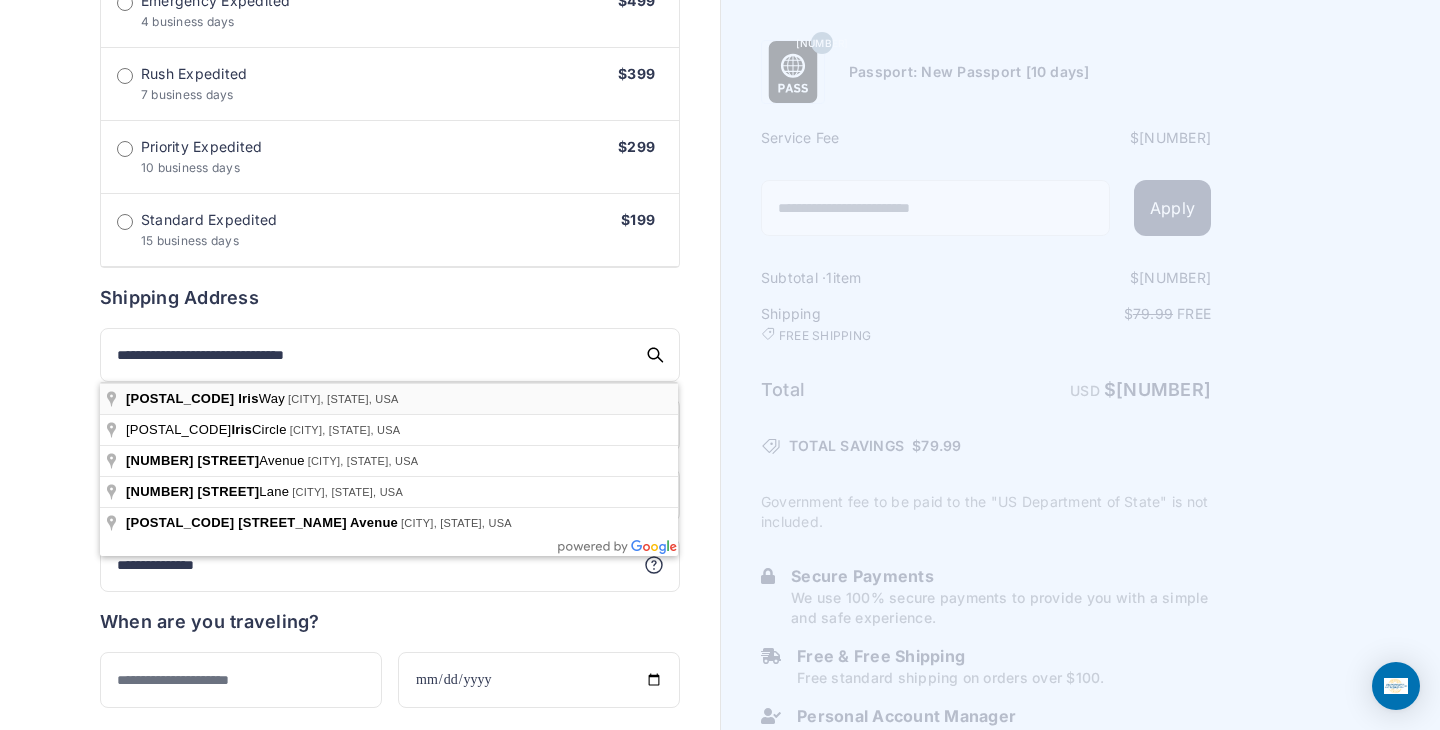 type on "**********" 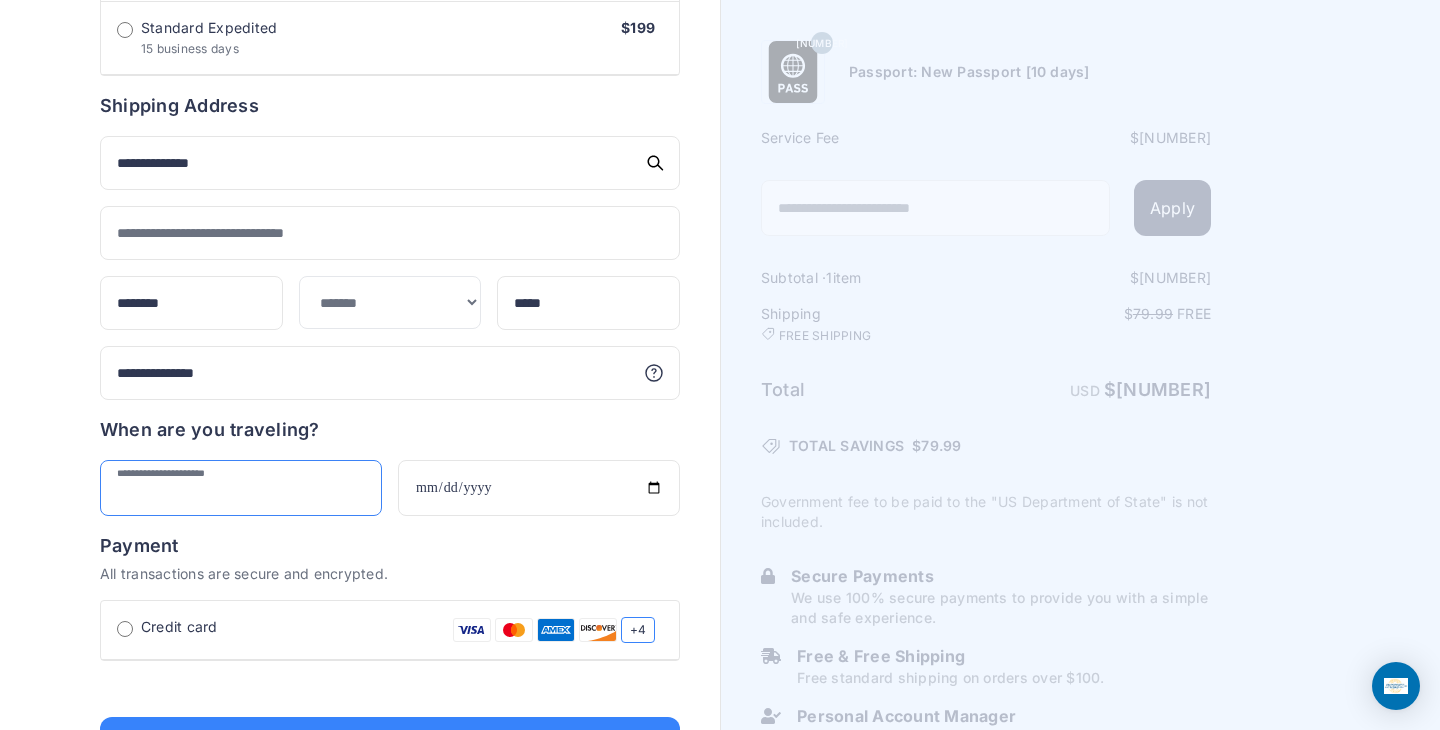 click on "**********" at bounding box center [390, 21] 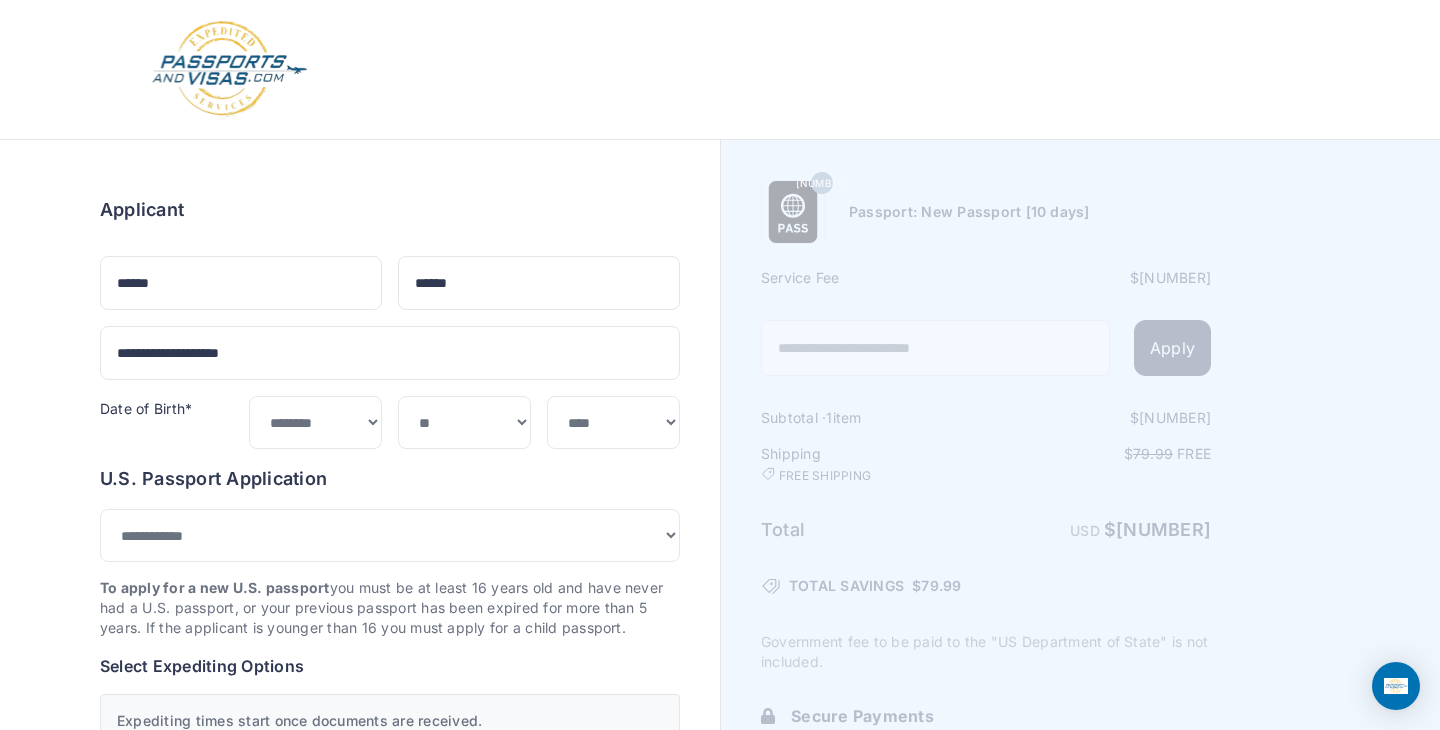 scroll, scrollTop: 0, scrollLeft: 0, axis: both 